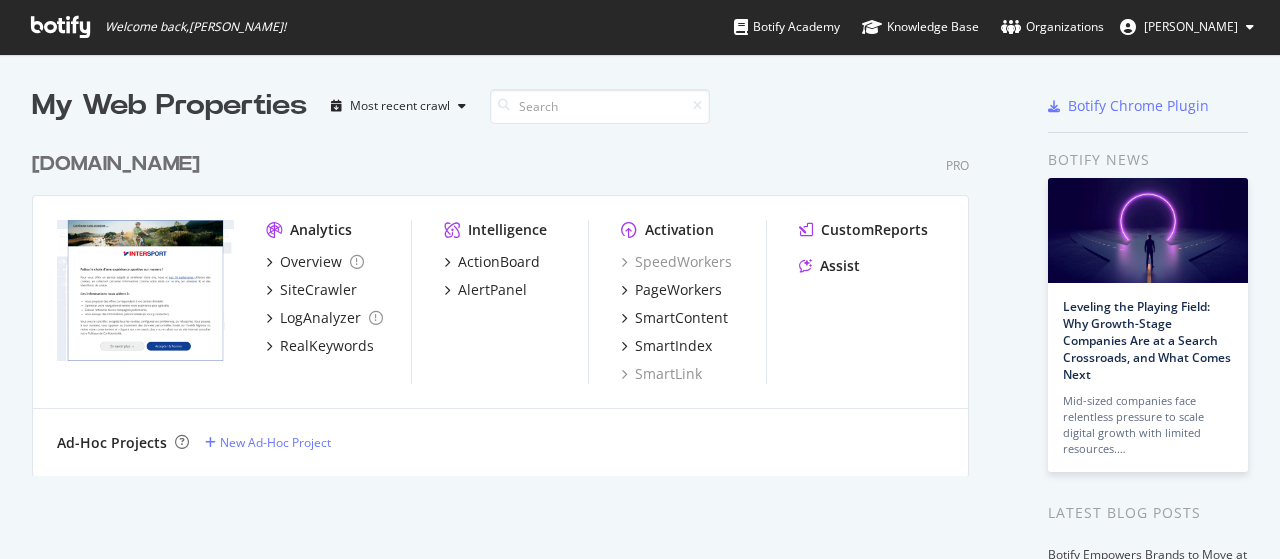 scroll, scrollTop: 0, scrollLeft: 0, axis: both 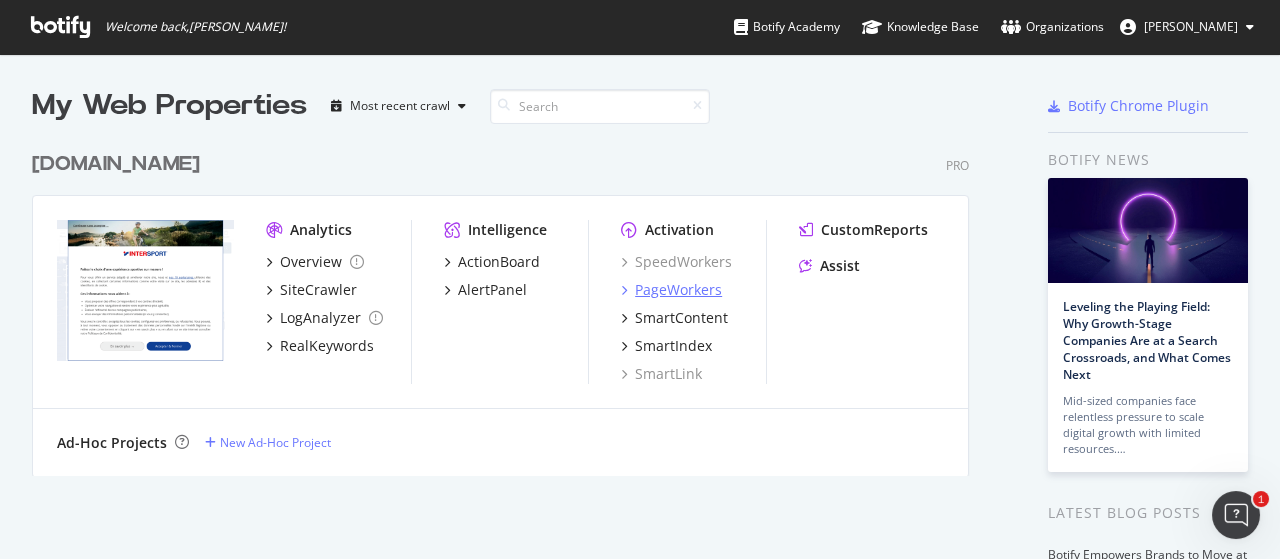 click on "PageWorkers" at bounding box center [678, 290] 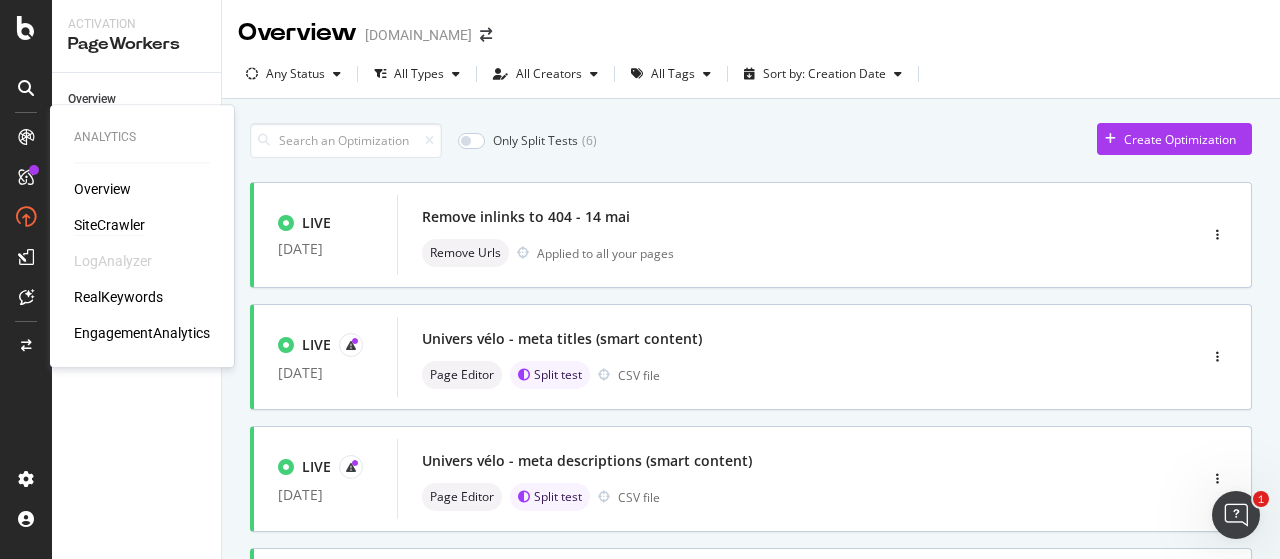 click on "SiteCrawler" at bounding box center [109, 225] 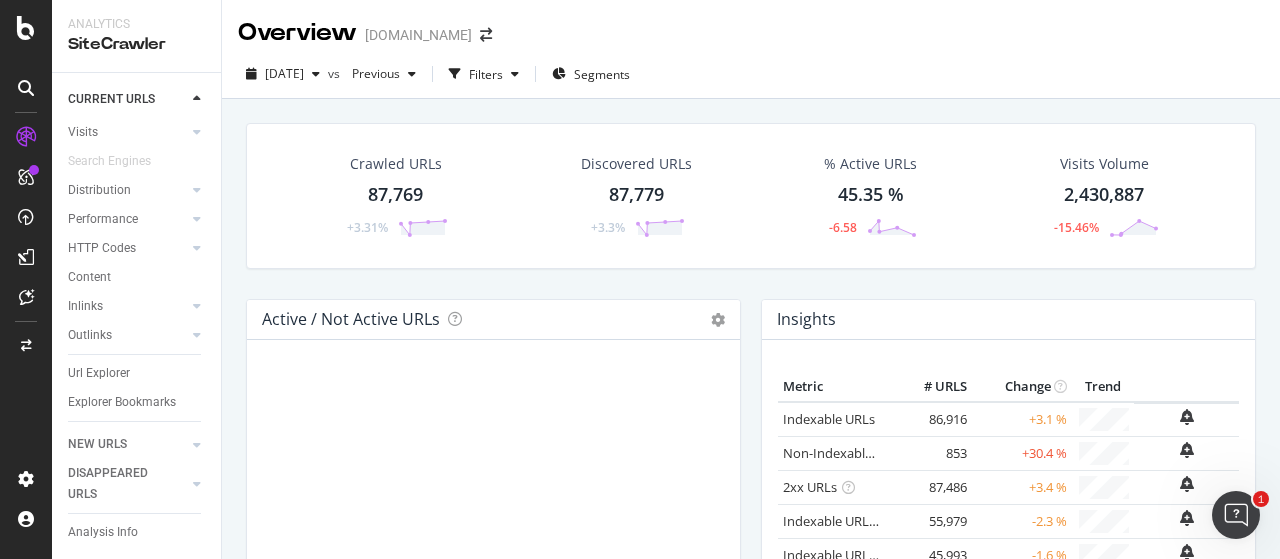 scroll, scrollTop: 103, scrollLeft: 0, axis: vertical 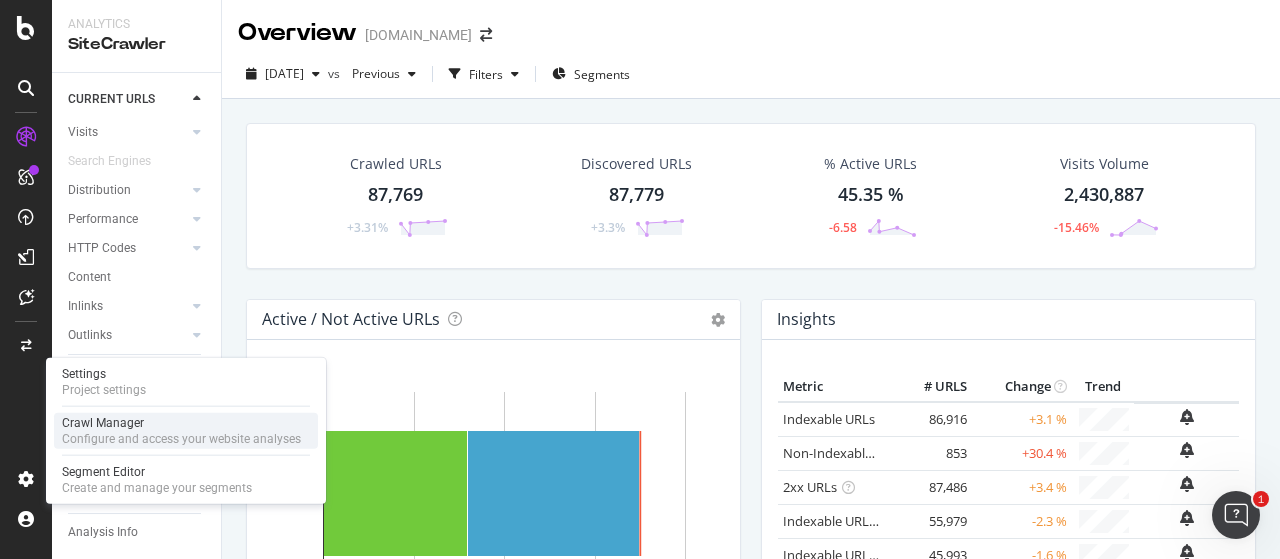 click on "Crawl Manager" at bounding box center [181, 423] 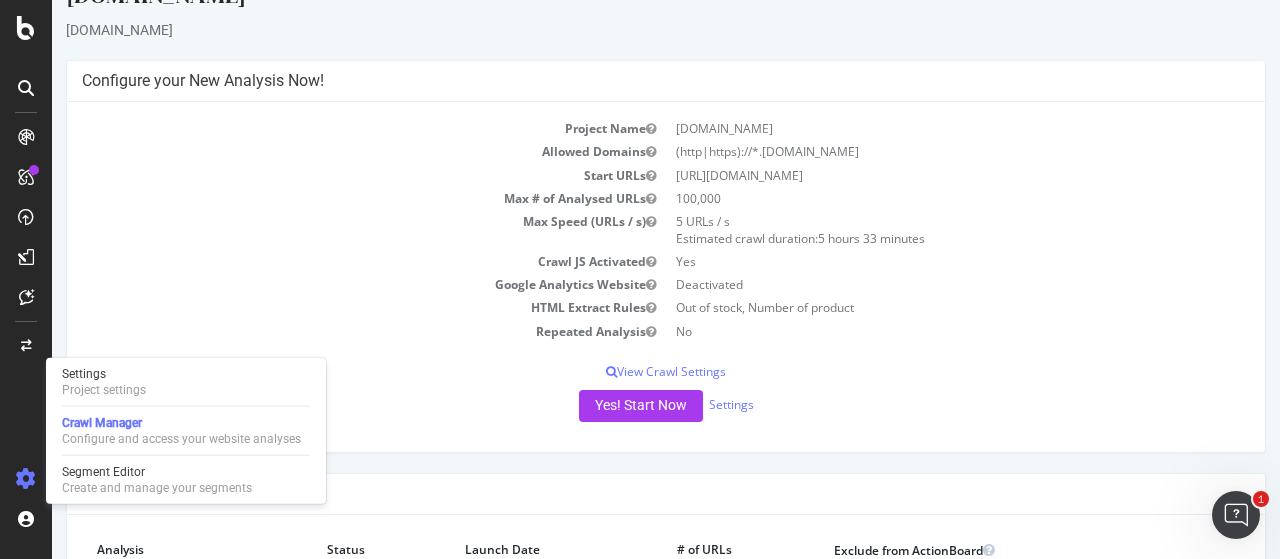 scroll, scrollTop: 0, scrollLeft: 0, axis: both 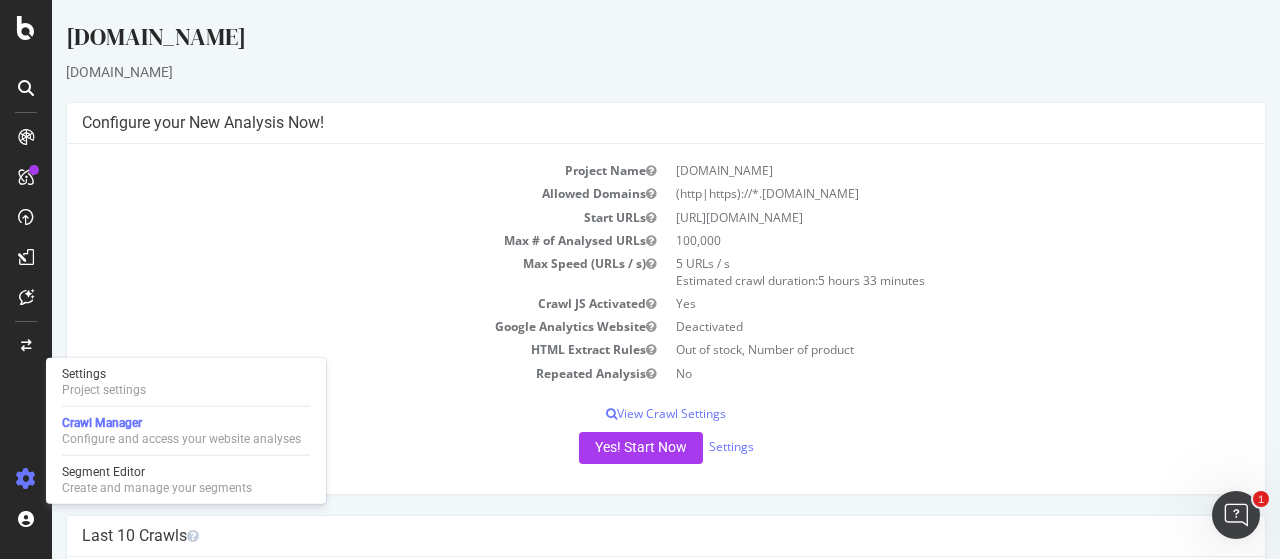 click on "5 URLs / s
Estimated crawl duration:  5 hours 33 minutes" at bounding box center [958, 272] 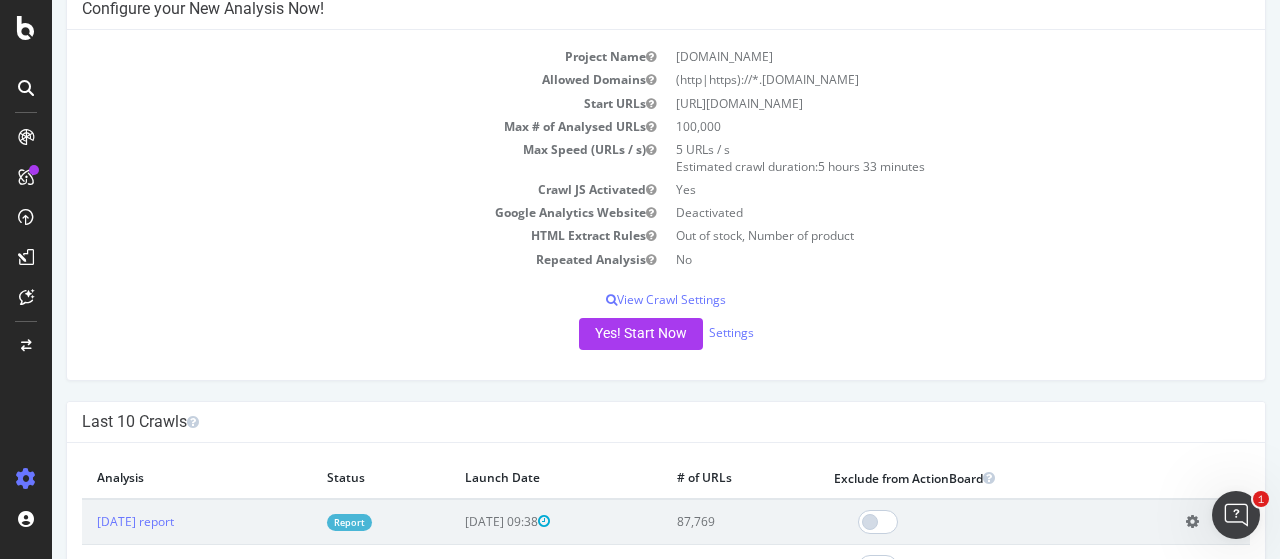 scroll, scrollTop: 0, scrollLeft: 0, axis: both 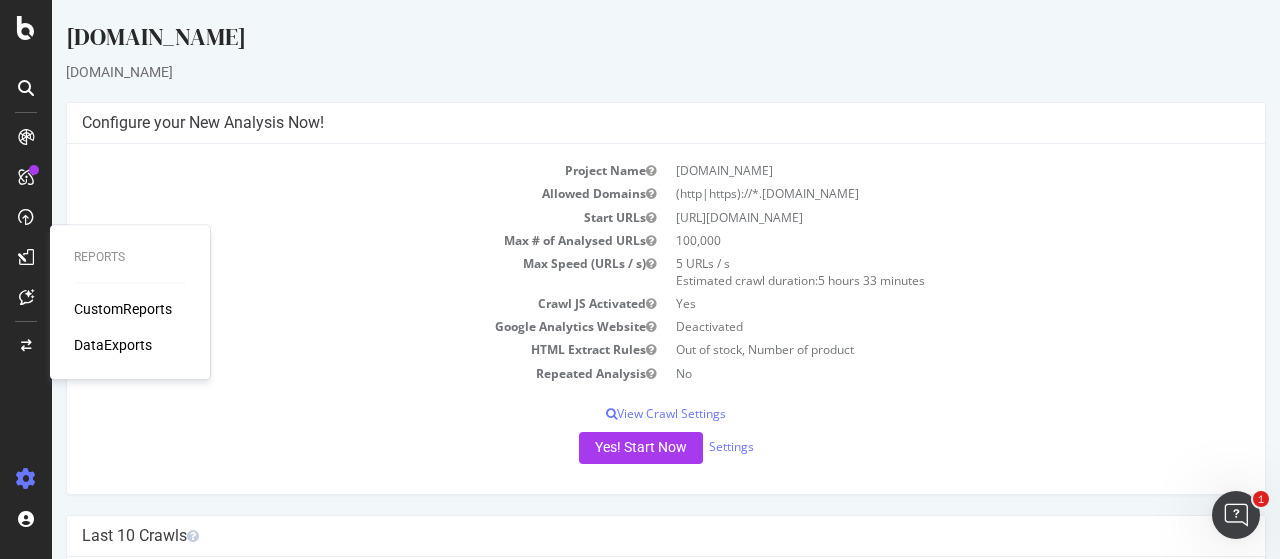 click on "Max Speed (URLs / s)" at bounding box center [374, 272] 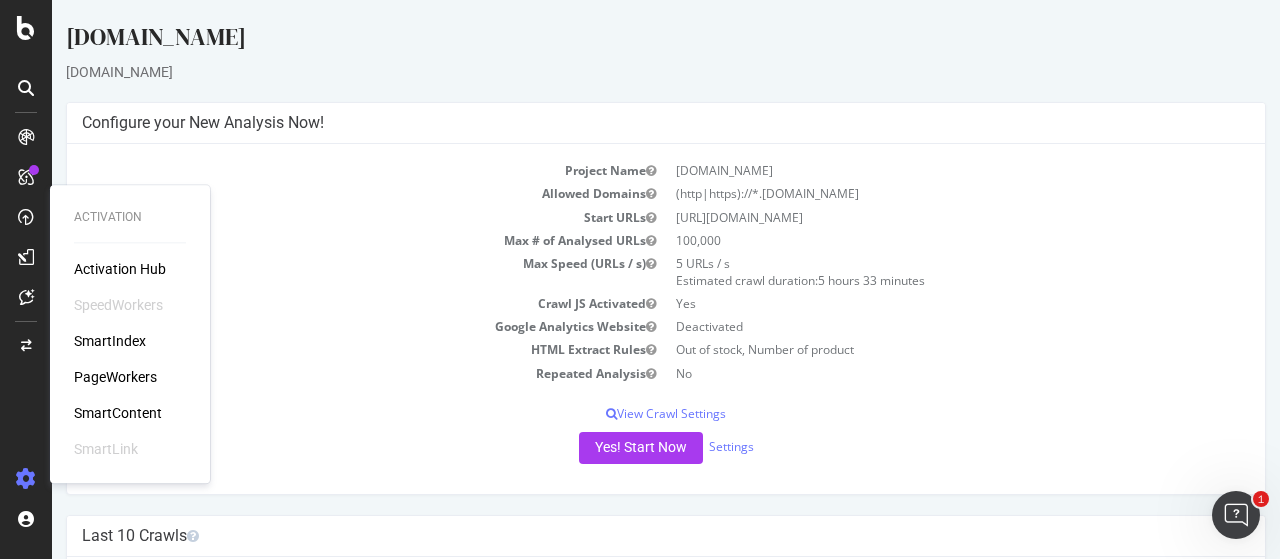 click on "Google Analytics Website" at bounding box center (374, 326) 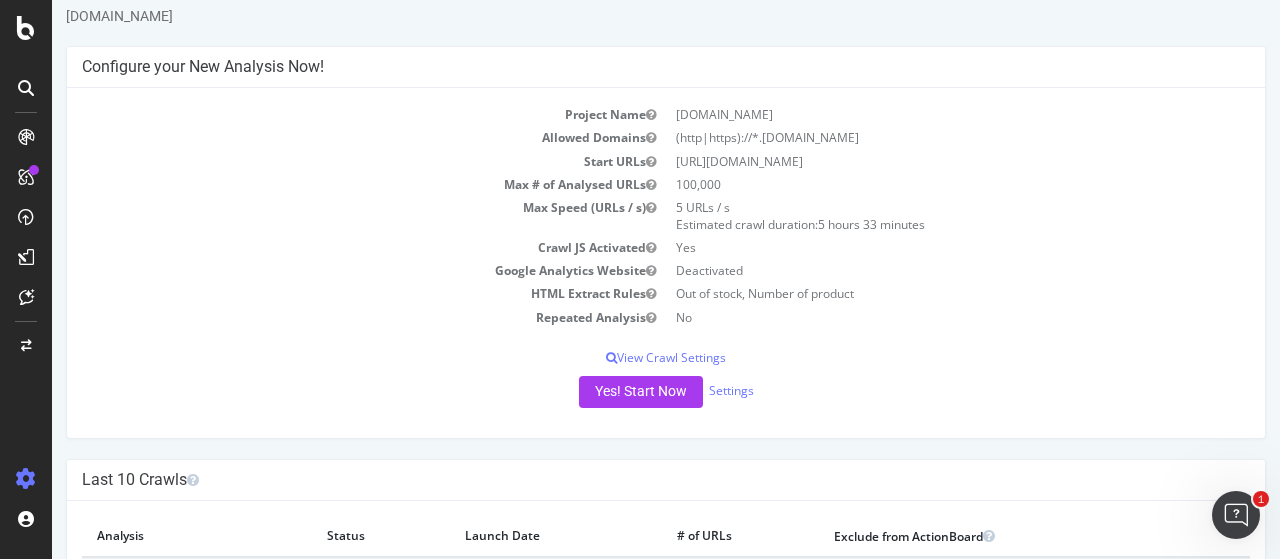 scroll, scrollTop: 0, scrollLeft: 0, axis: both 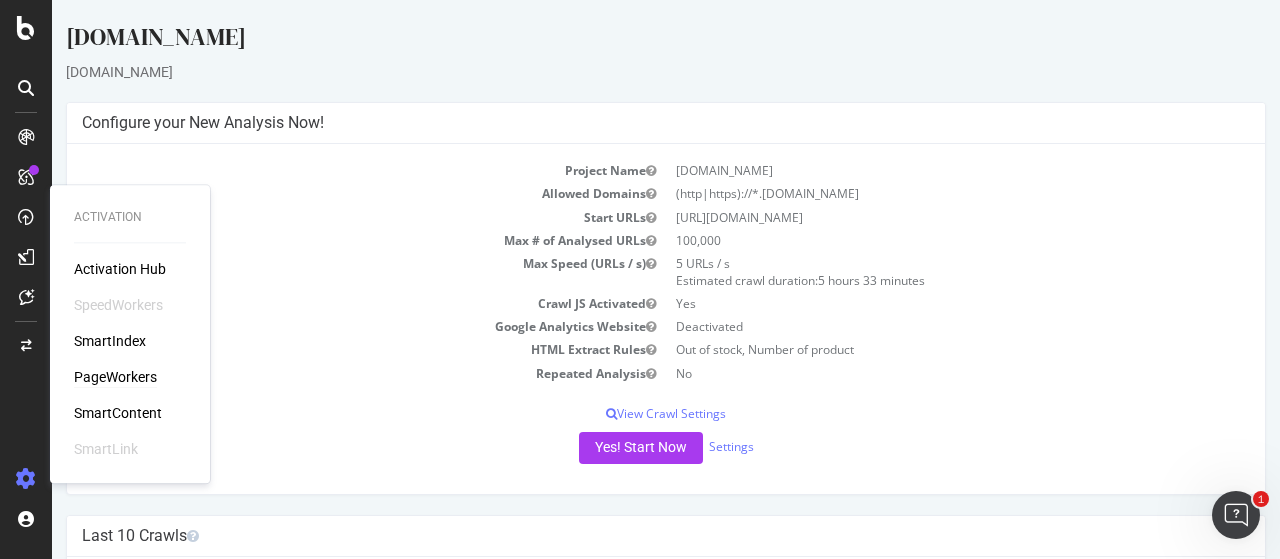click on "PageWorkers" at bounding box center [115, 377] 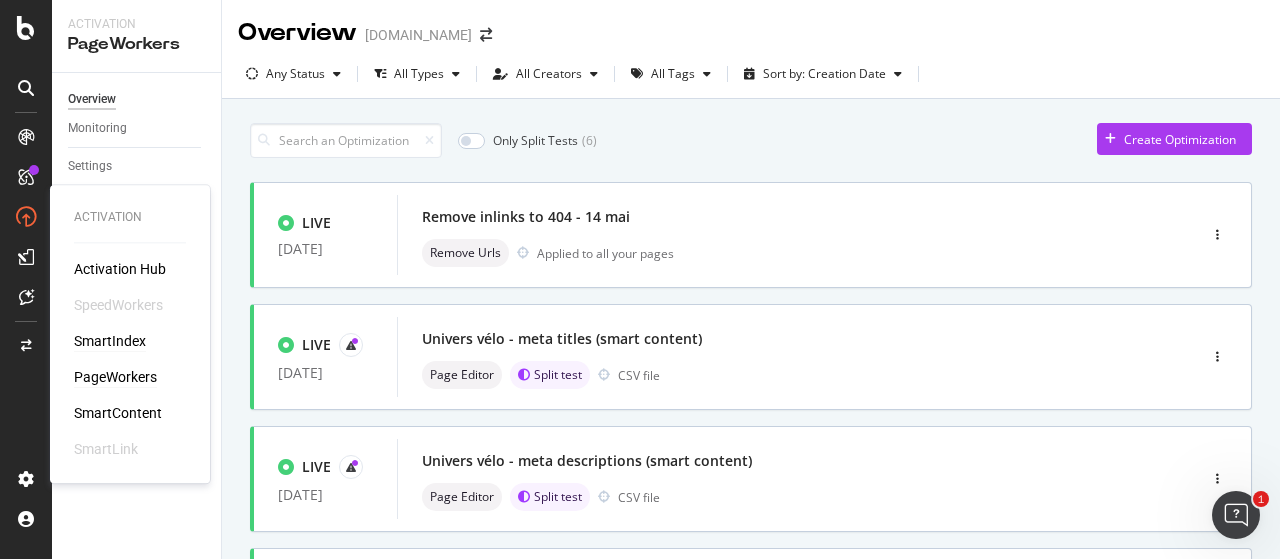 click on "SmartIndex" at bounding box center (110, 341) 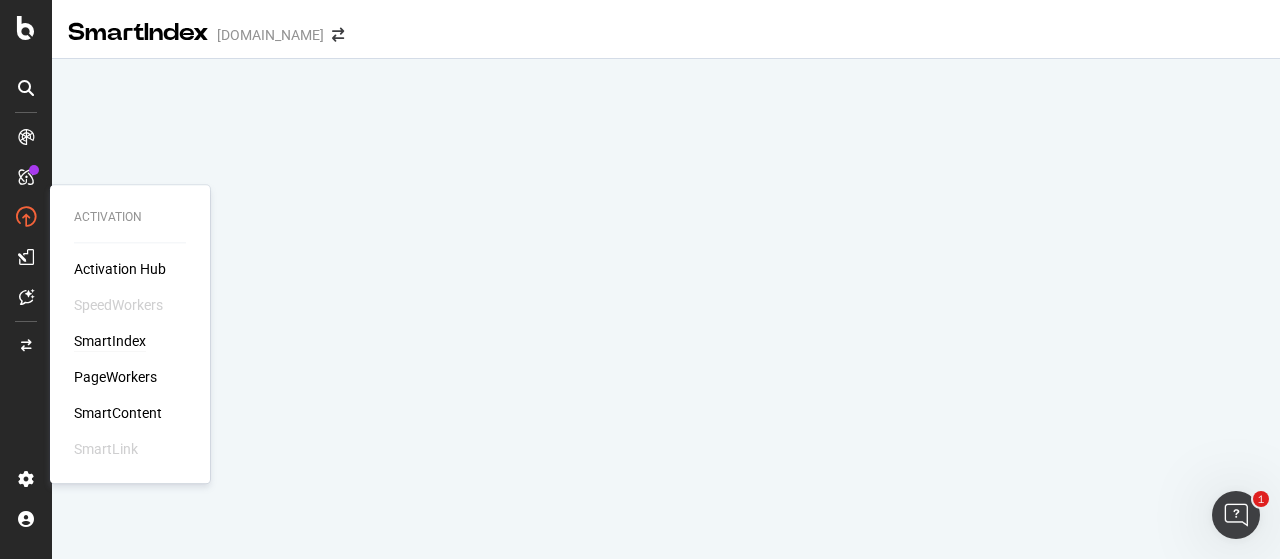 click on "SmartIndex" at bounding box center (110, 341) 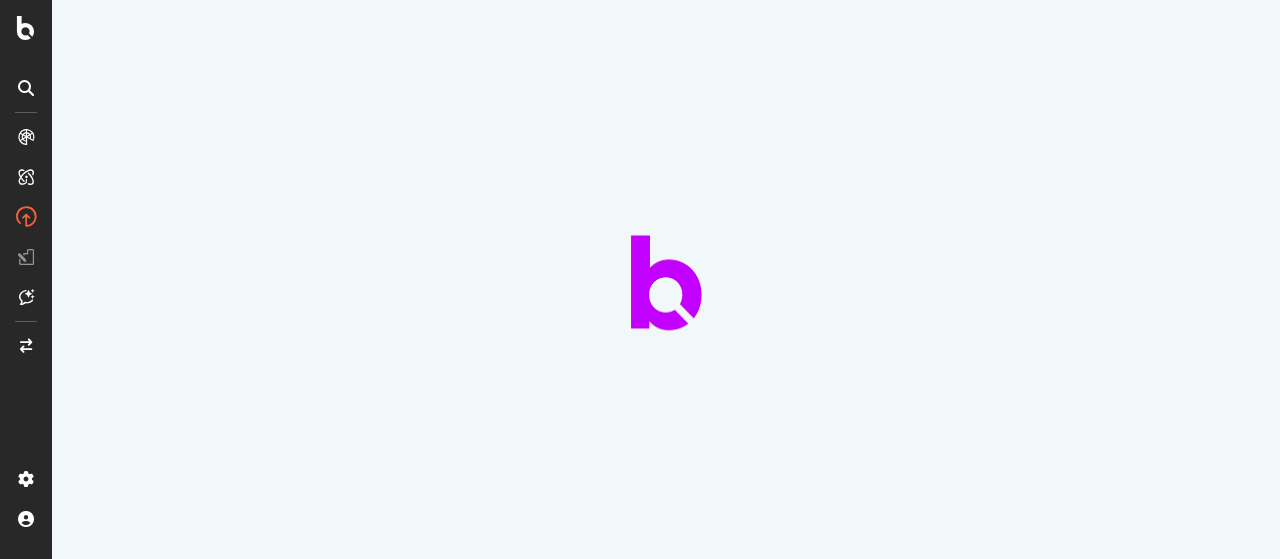 scroll, scrollTop: 0, scrollLeft: 0, axis: both 